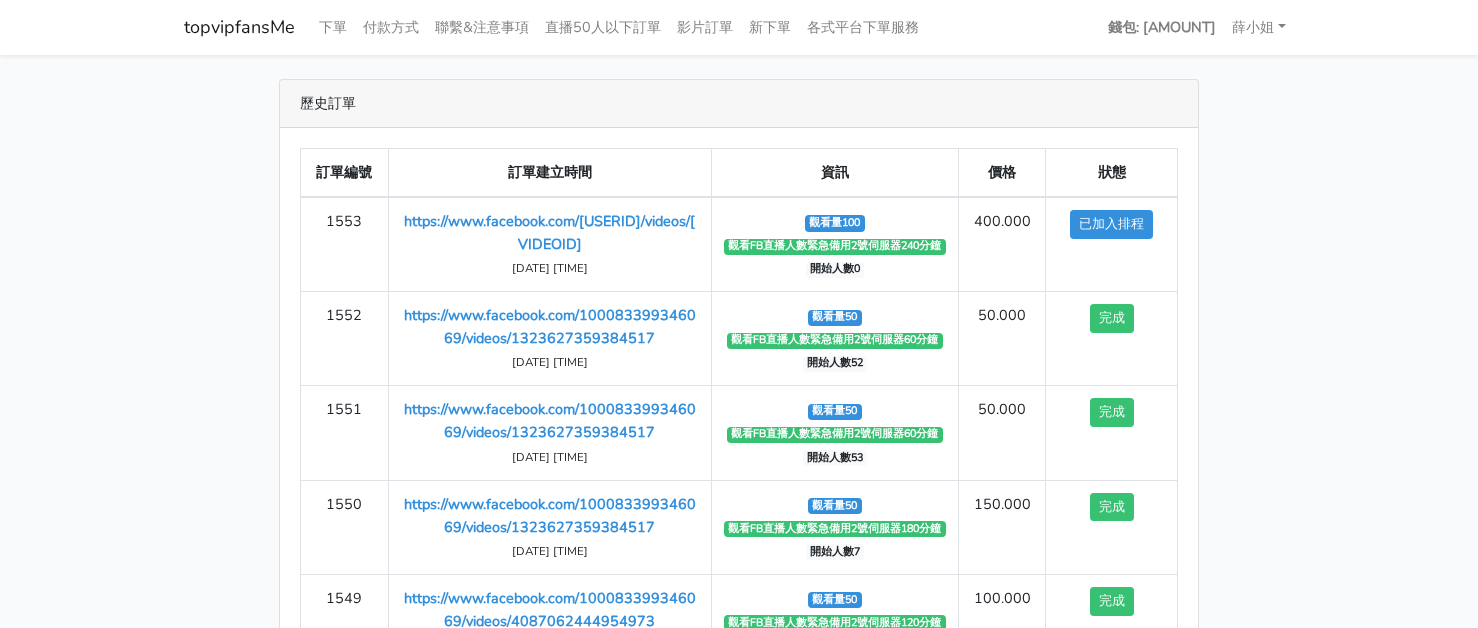 scroll, scrollTop: 0, scrollLeft: 0, axis: both 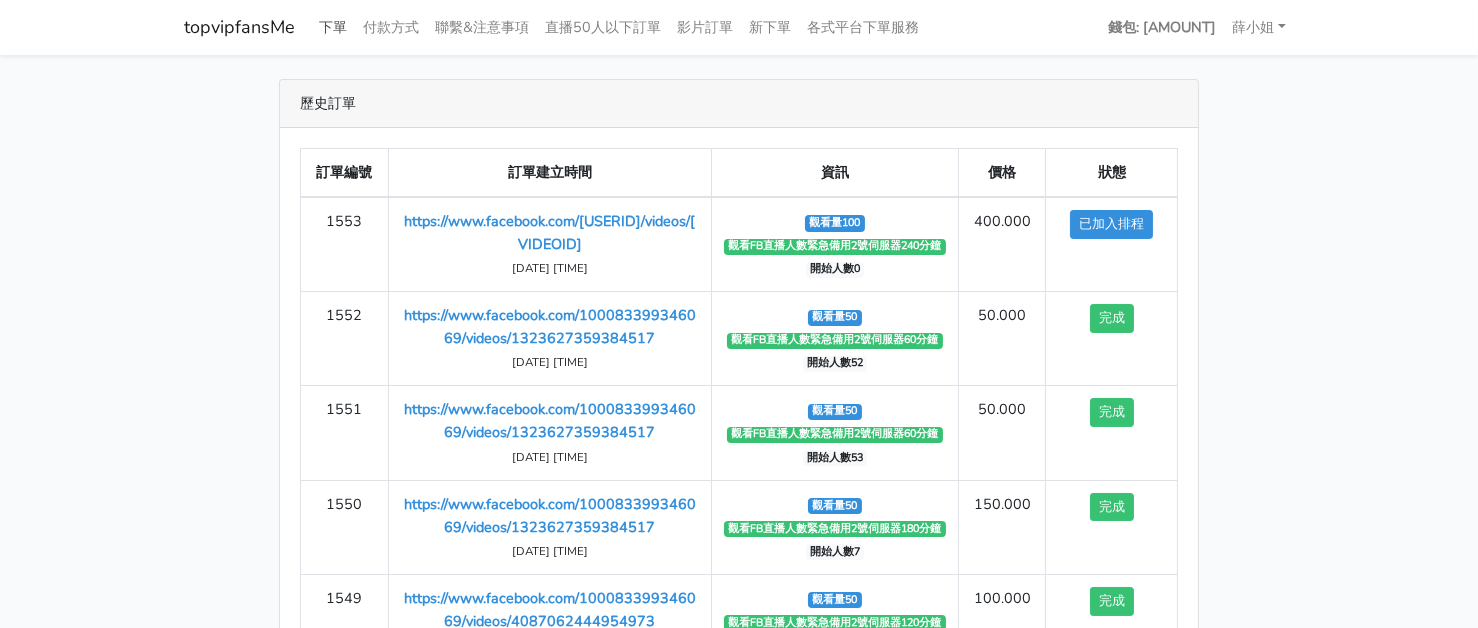 click on "下單" at bounding box center [333, 27] 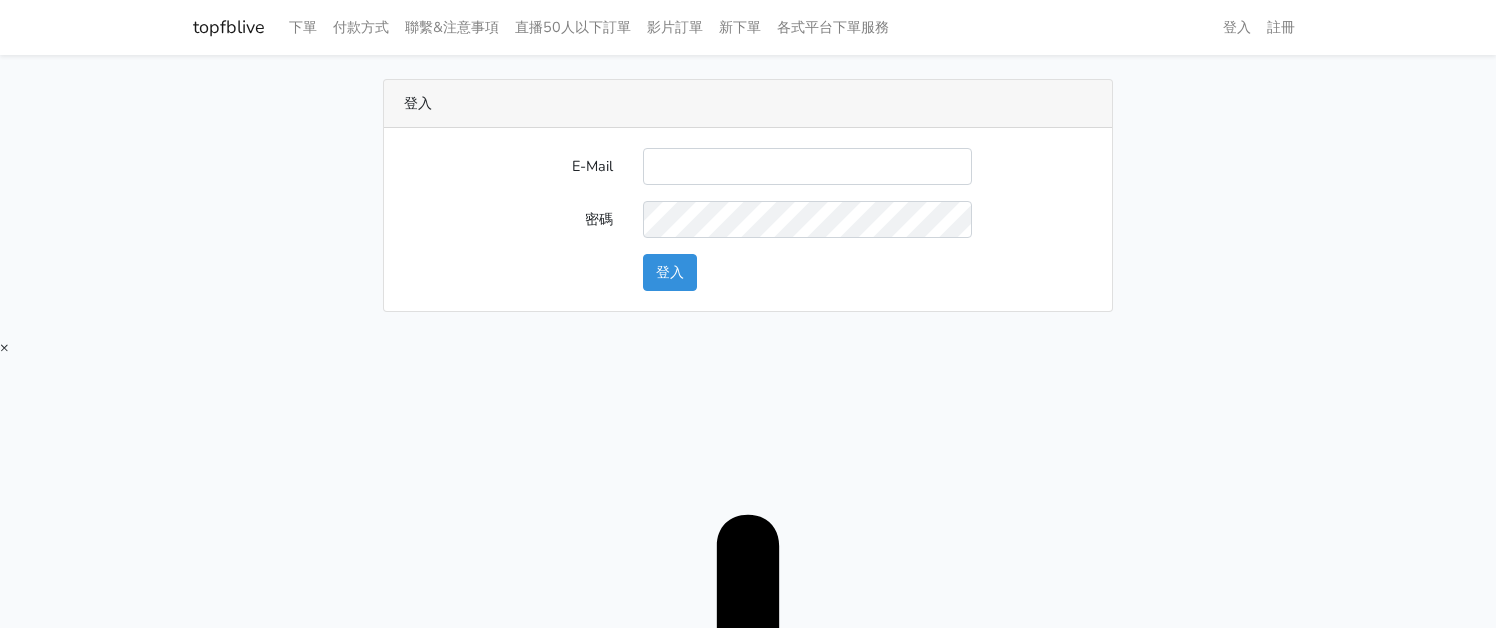 scroll, scrollTop: 0, scrollLeft: 0, axis: both 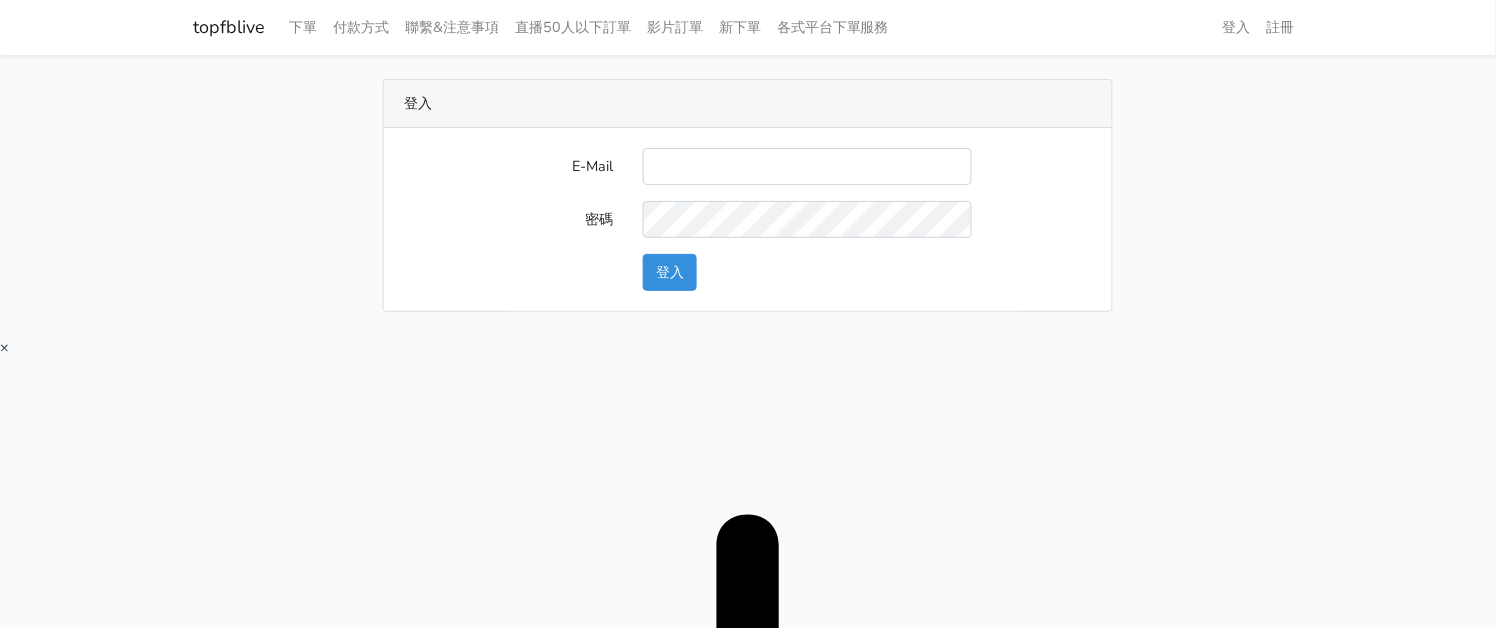 drag, startPoint x: 696, startPoint y: 151, endPoint x: 697, endPoint y: 168, distance: 17.029387 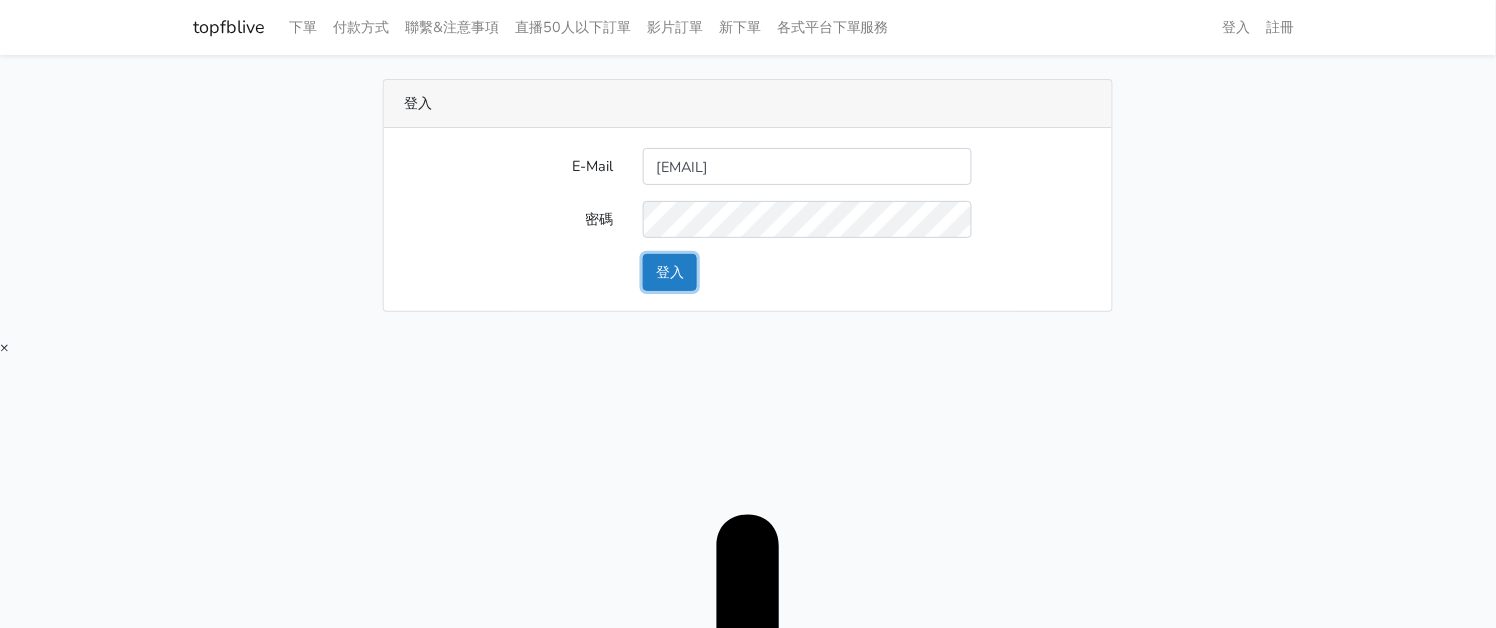 click on "登入" at bounding box center [670, 272] 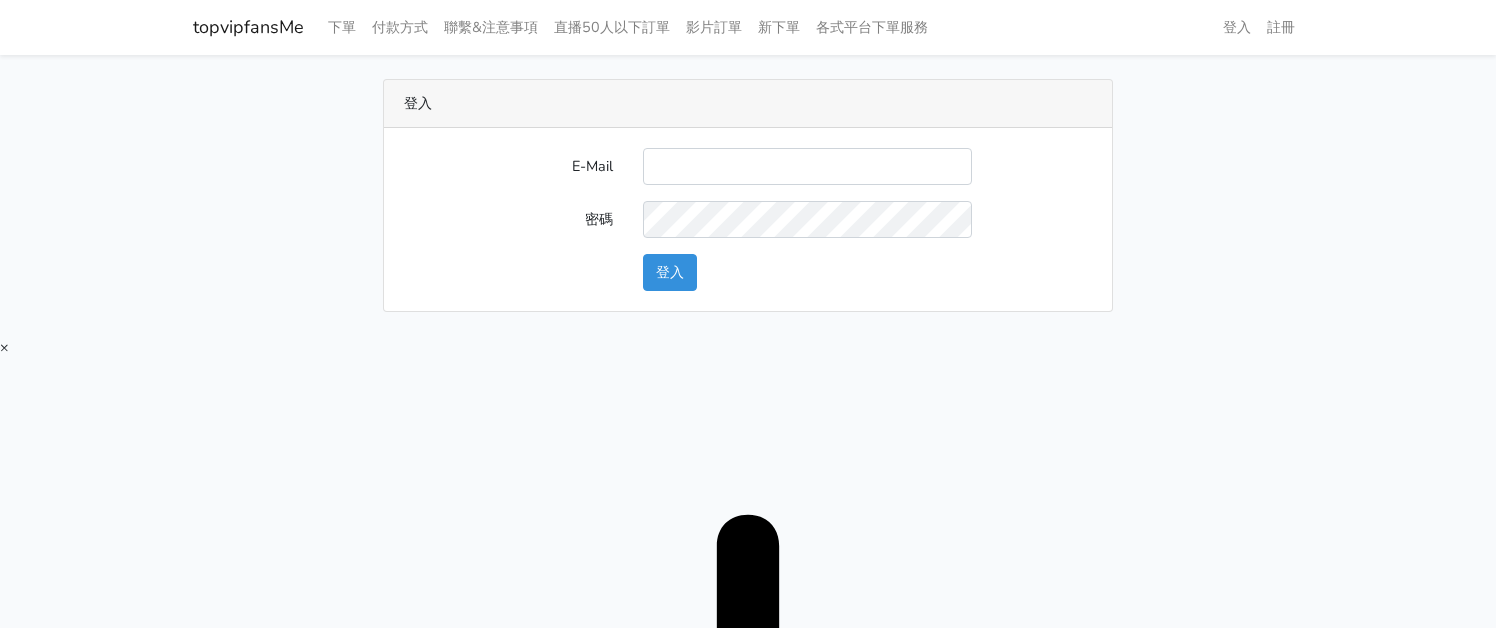 scroll, scrollTop: 0, scrollLeft: 0, axis: both 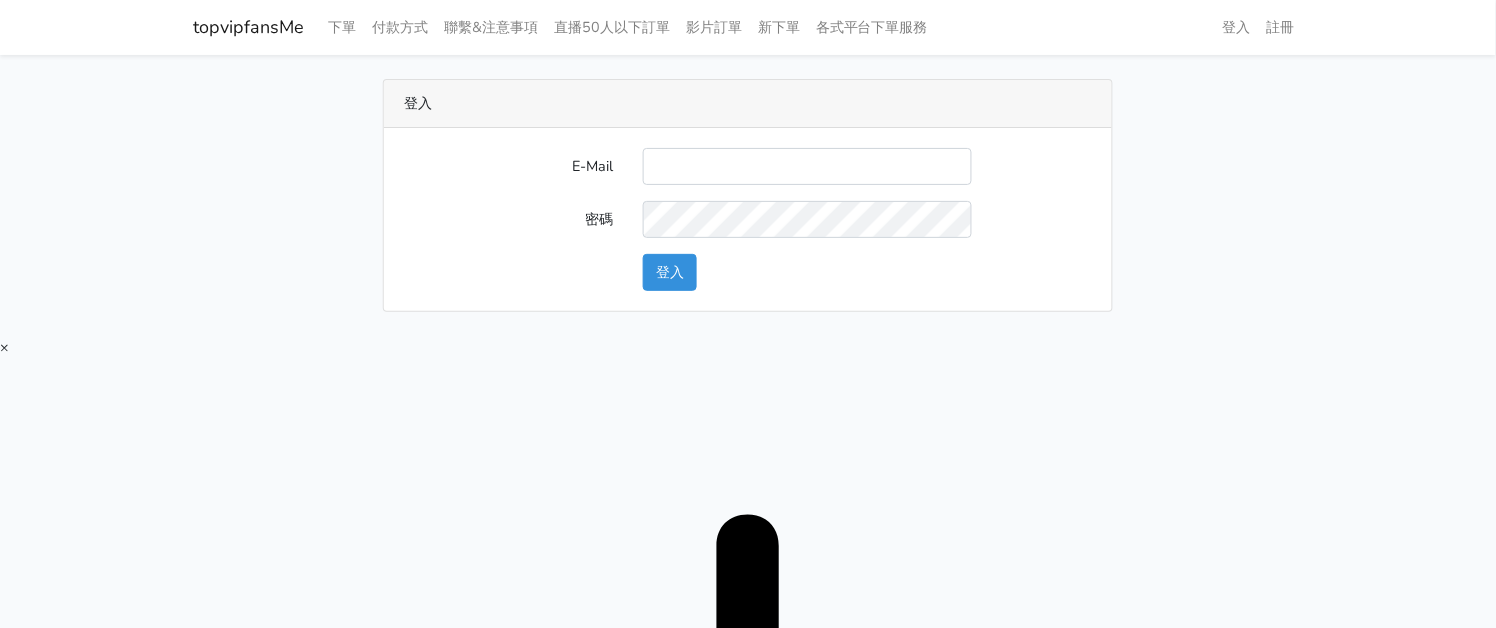 drag, startPoint x: 0, startPoint y: 0, endPoint x: 742, endPoint y: 175, distance: 762.35754 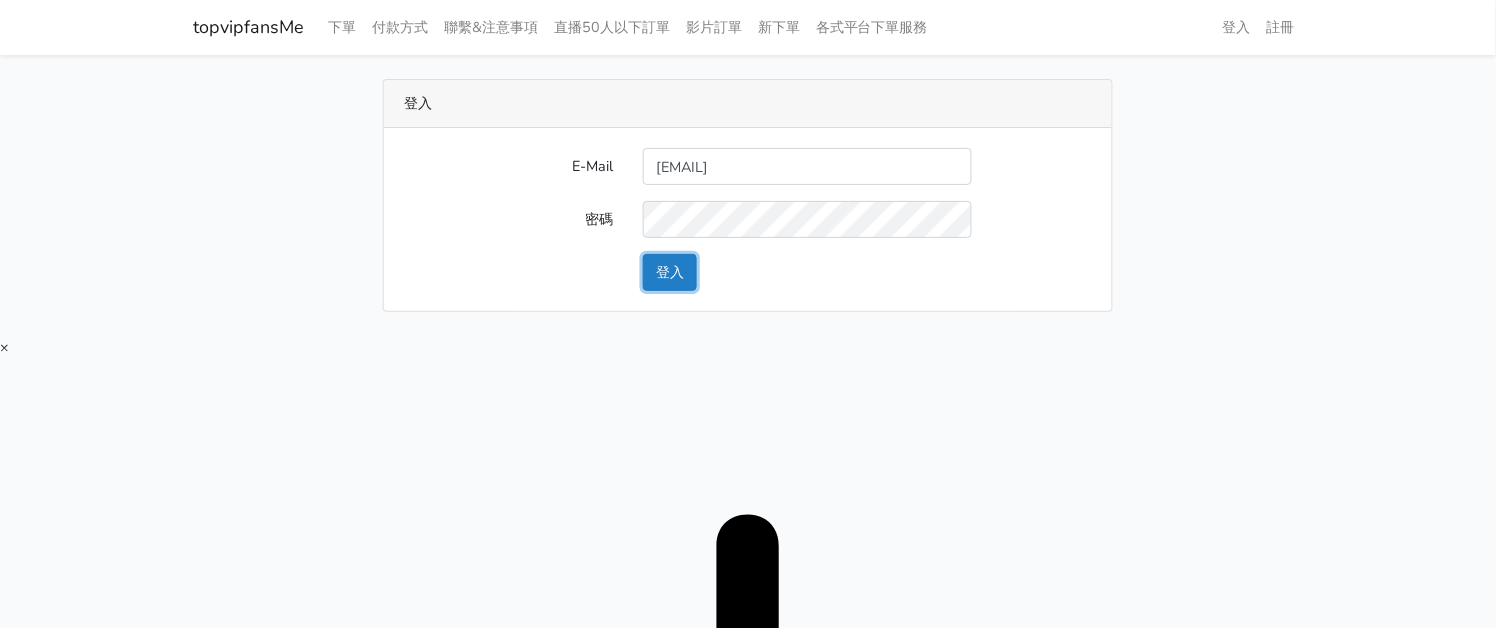 click on "登入" at bounding box center [670, 272] 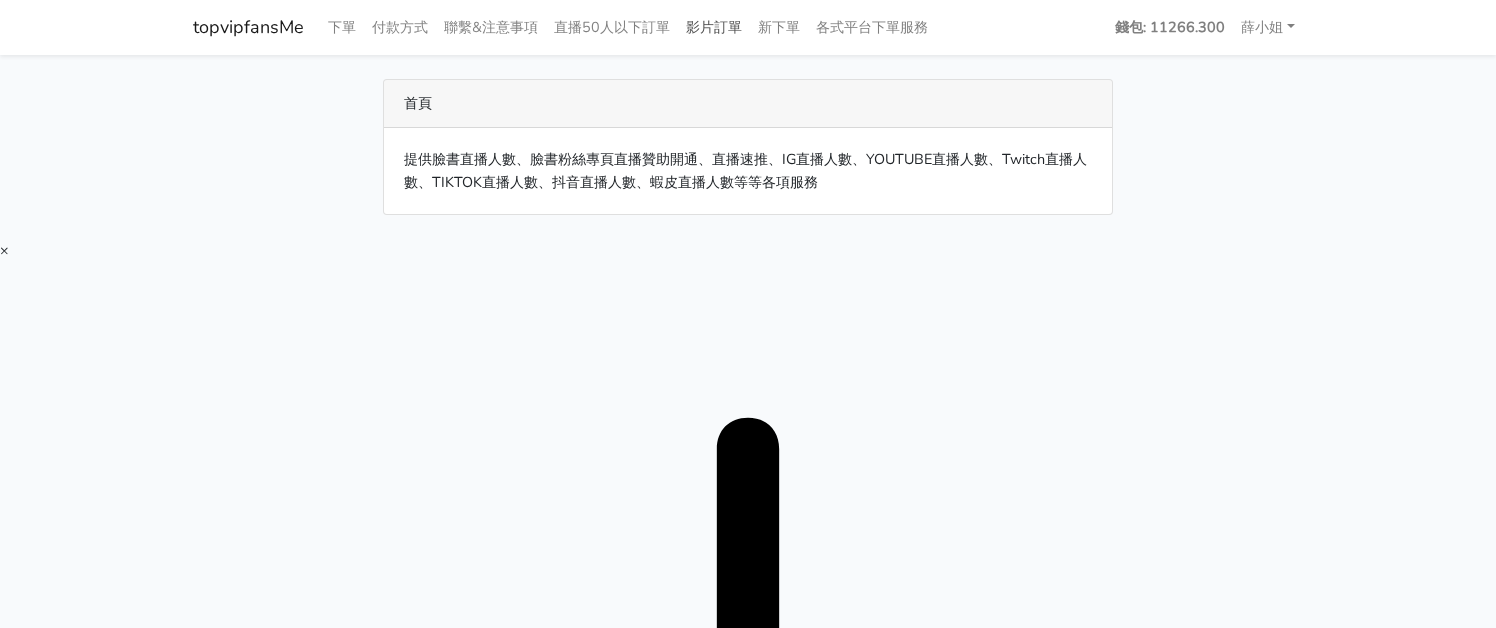 scroll, scrollTop: 0, scrollLeft: 0, axis: both 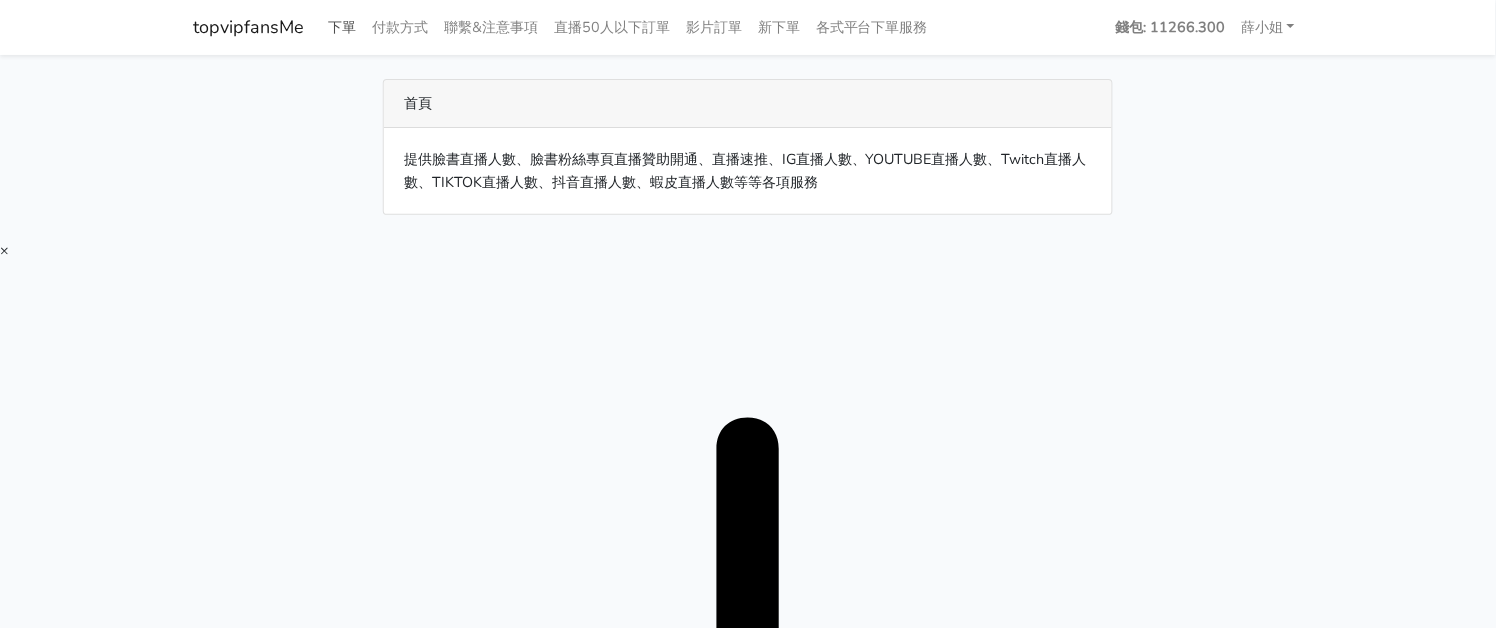click on "下單" at bounding box center (342, 27) 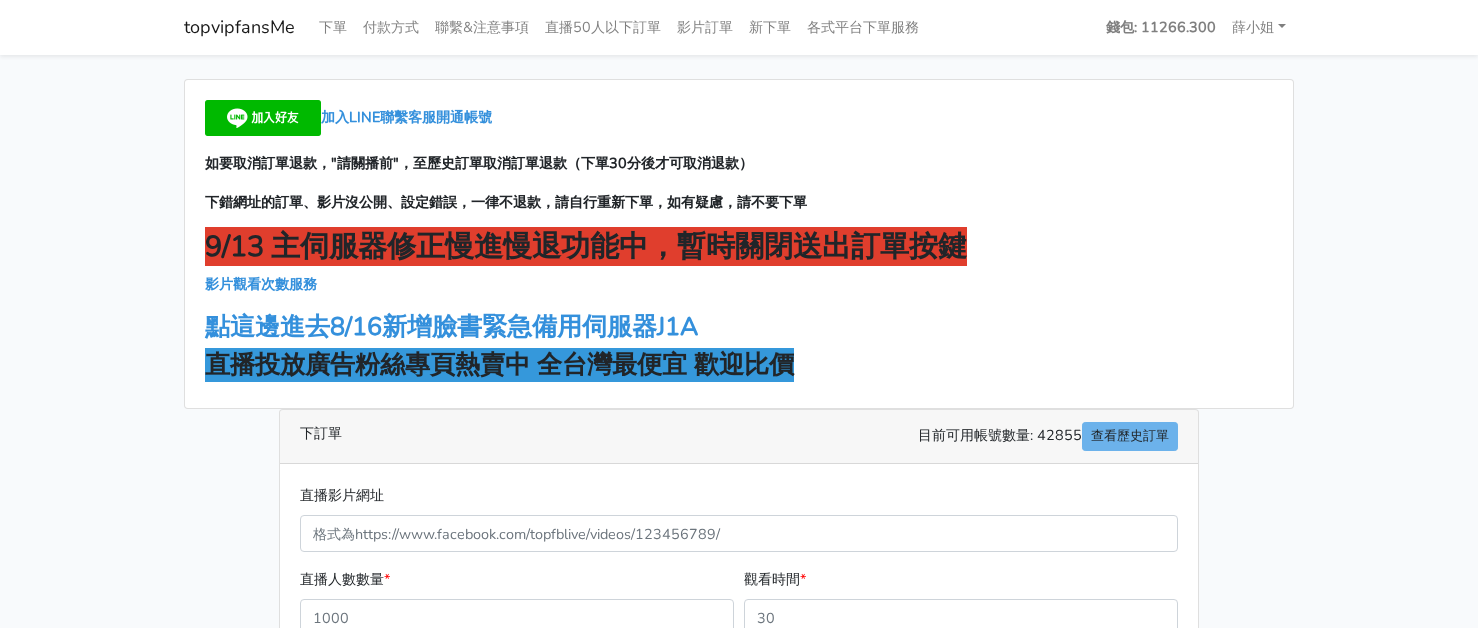 scroll, scrollTop: 0, scrollLeft: 0, axis: both 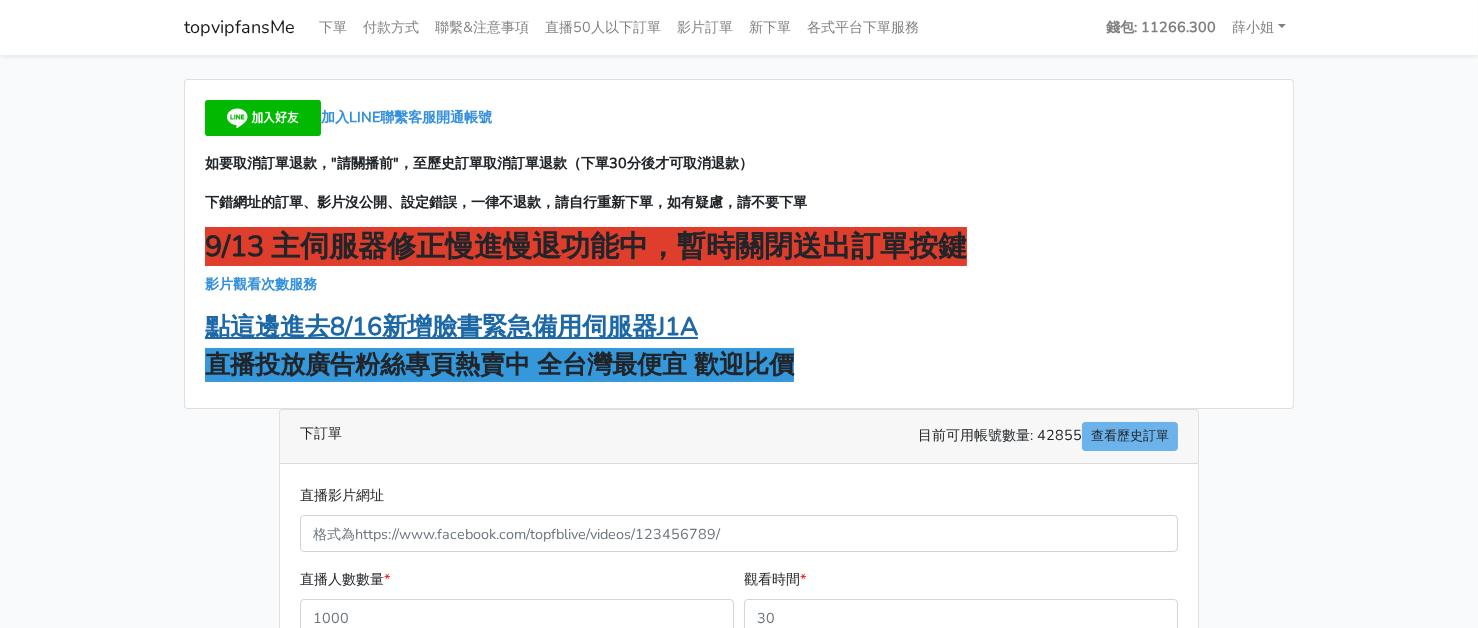 click on "點這邊進去8/16新增臉書緊急備用伺服器J1A" at bounding box center [451, 327] 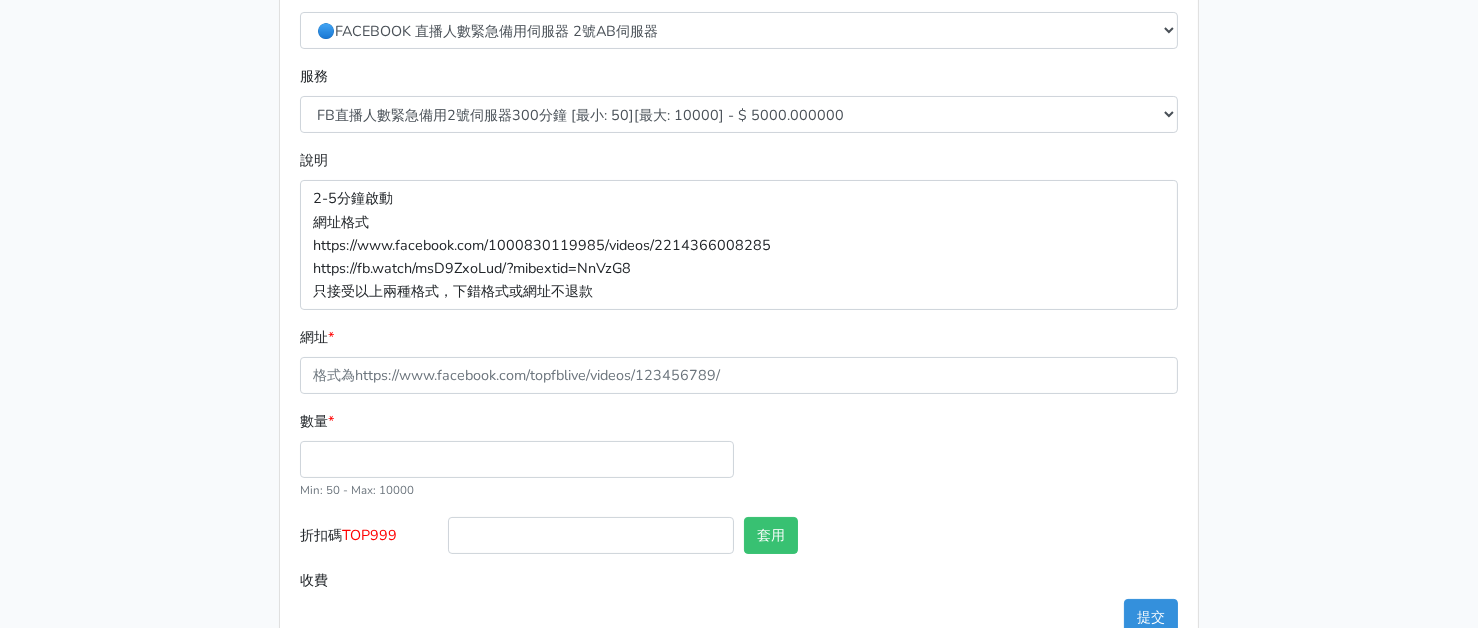 scroll, scrollTop: 375, scrollLeft: 0, axis: vertical 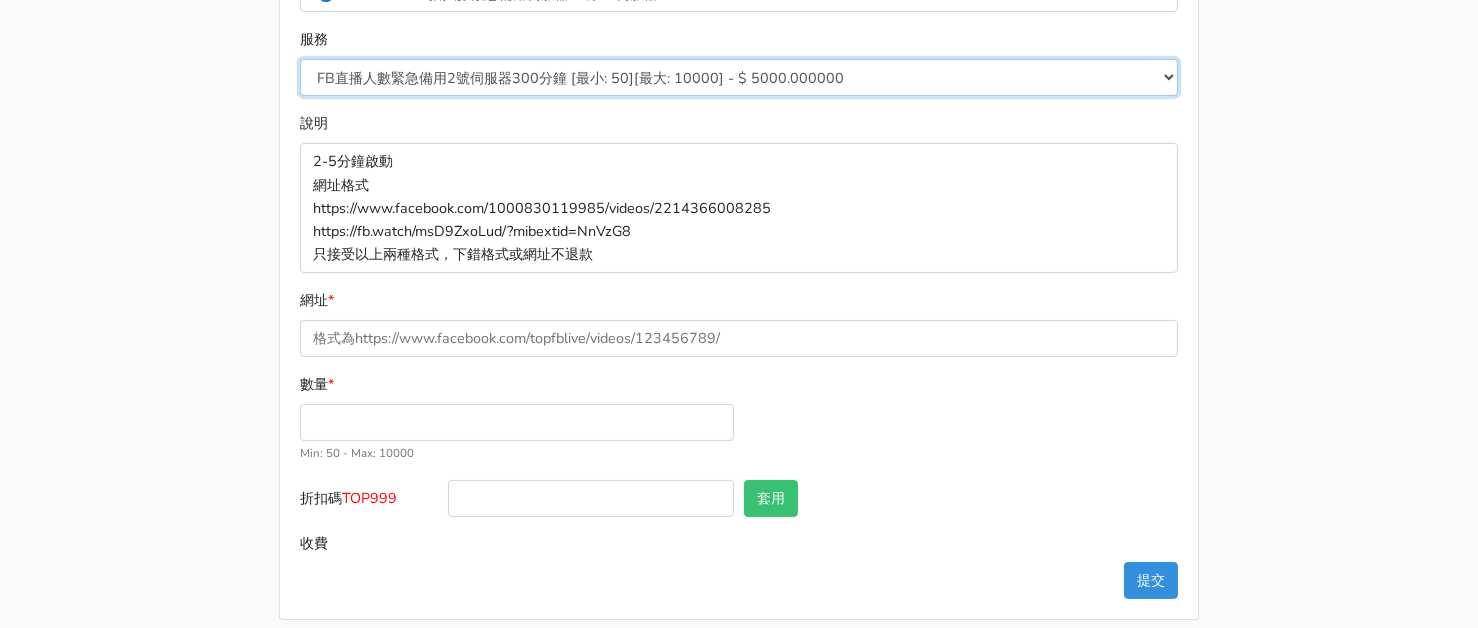 drag, startPoint x: 558, startPoint y: 75, endPoint x: 558, endPoint y: 88, distance: 13 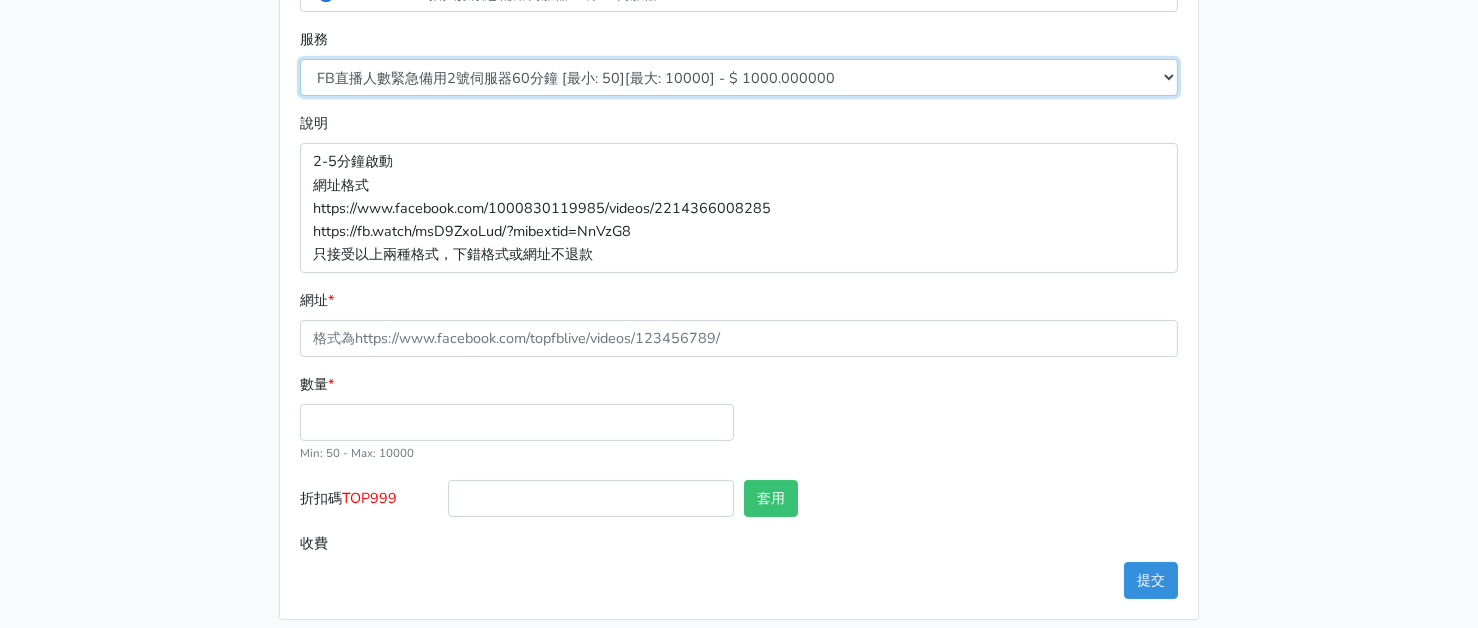 click on "FB直播人數緊急備用2號伺服器300分鐘 [最小: 50][最大: 10000] - $ 5000.000000 FB直播人數緊急備用2號伺服器60分鐘 [最小: 50][最大: 10000] - $ 1000.000000 FB直播人數緊急備用2號伺服器90分鐘 [最小: 50][最大: 10000] - $ 1500.000000 FB直播人數緊急備用2號伺服器120分鐘 [最小: 50][最大: 10000] - $ 2000.000000 FB直播人數緊急備用2號伺服器150分鐘 [最小: 50][最大: 10000] - $ 2500.000000 FB直播人數緊急備用2號伺服器180分鐘 [最小: 50][最大: 10000] - $ 3000.000000 FB直播人數緊急備用2號伺服器240分鐘 [最小: 50][最大: 10000] - $ 4000.000000 FB直播人數緊急備用2號伺服器360分鐘  [最小: 50][最大: 10000] - $ 6000.000000" at bounding box center (739, 77) 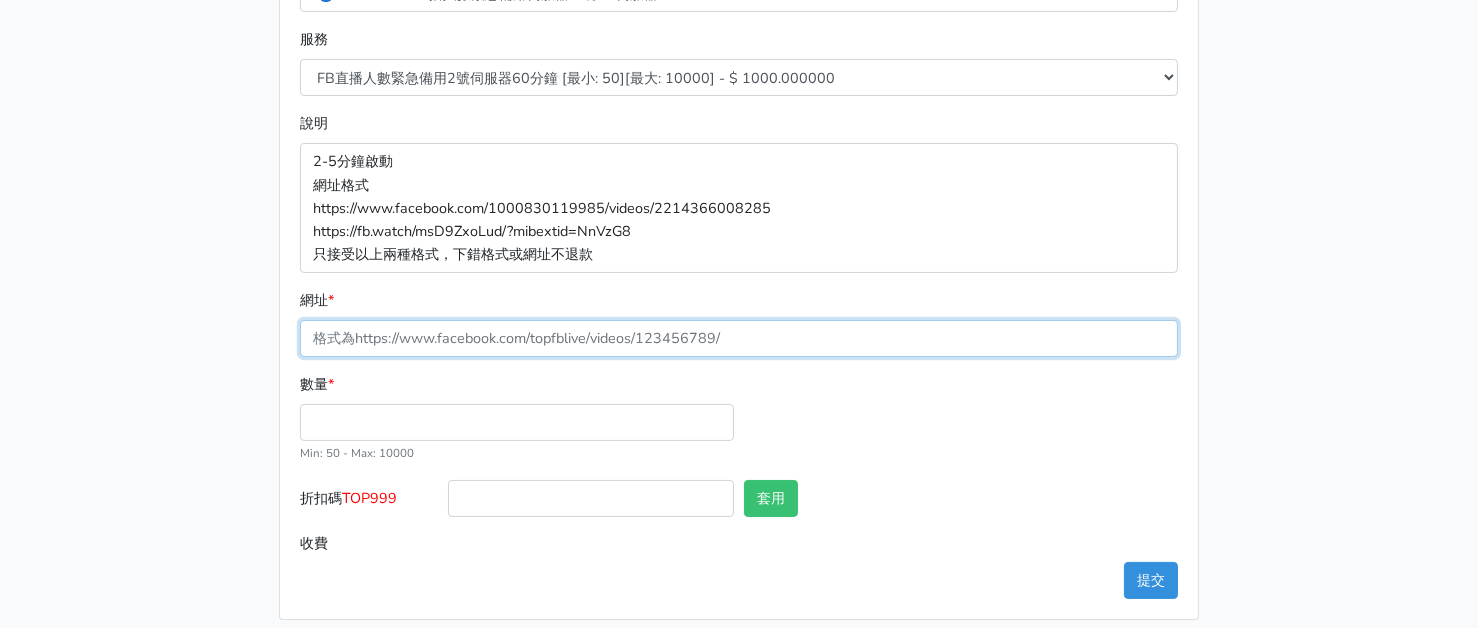 click on "網址 *" at bounding box center (739, 338) 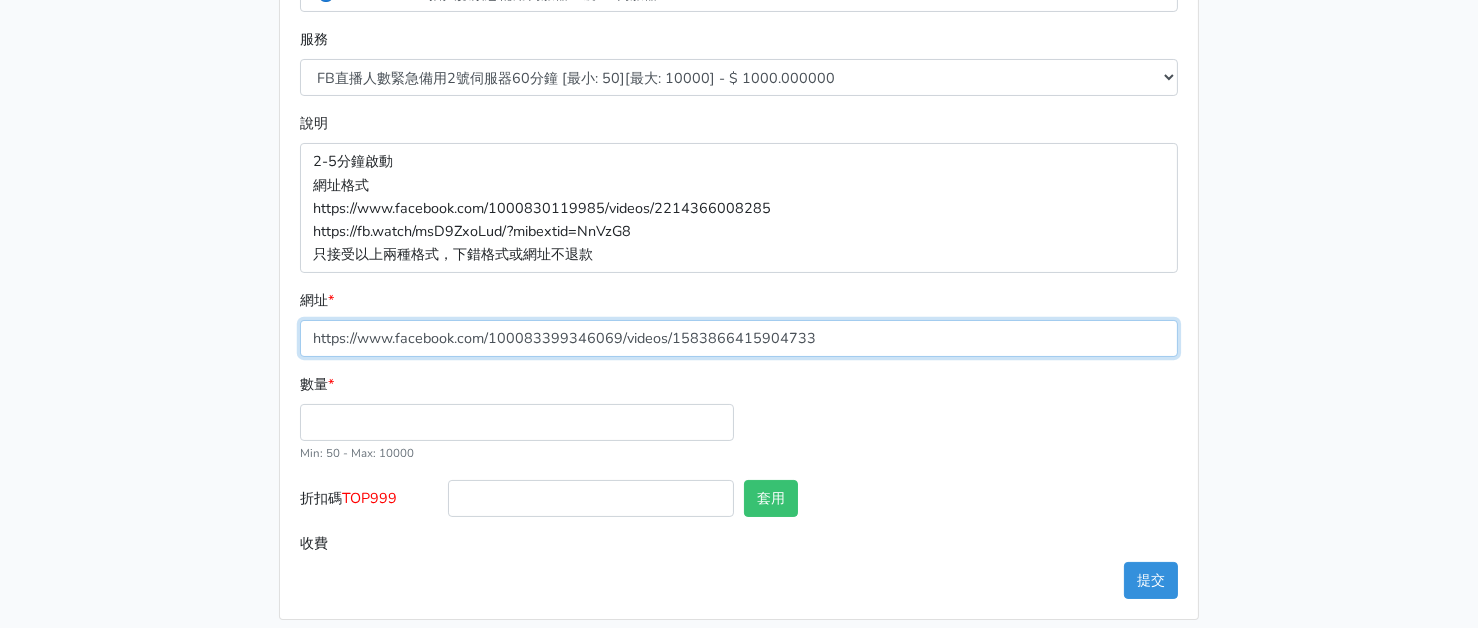 type on "https://www.facebook.com/[USER_ID]/videos/[VIDEO_ID]" 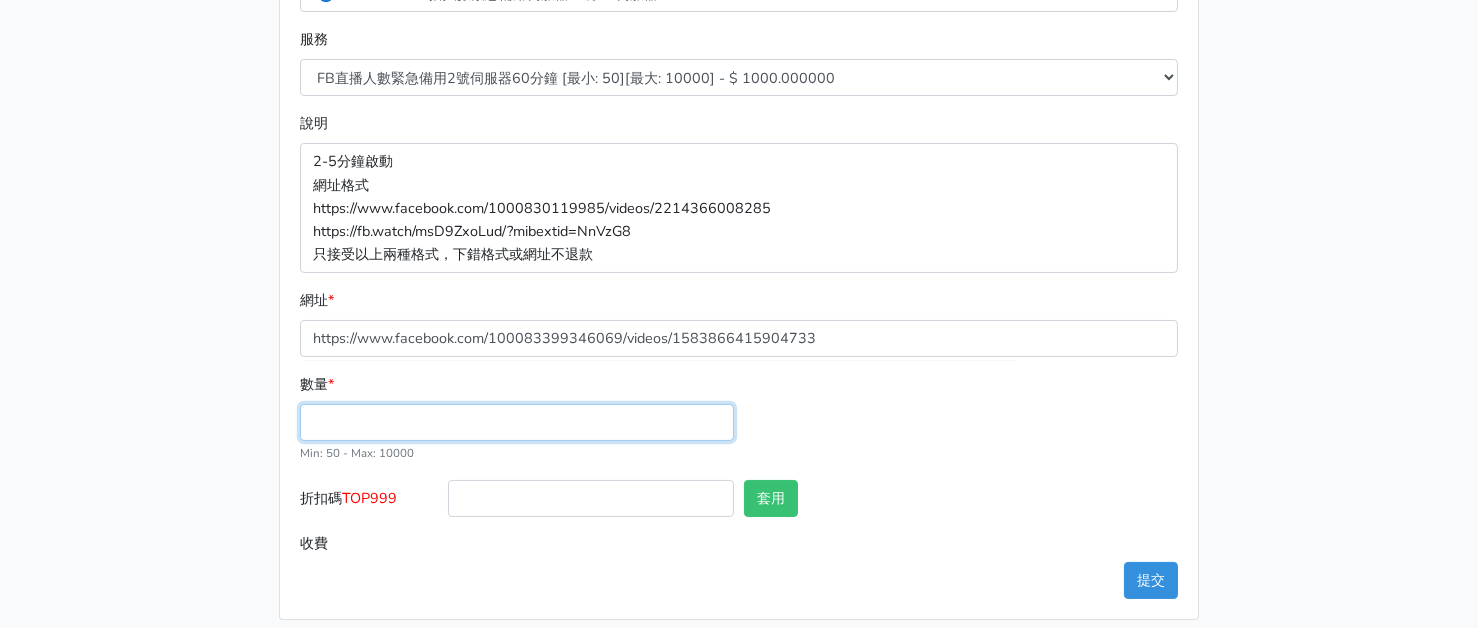 click on "數量 *" at bounding box center [517, 422] 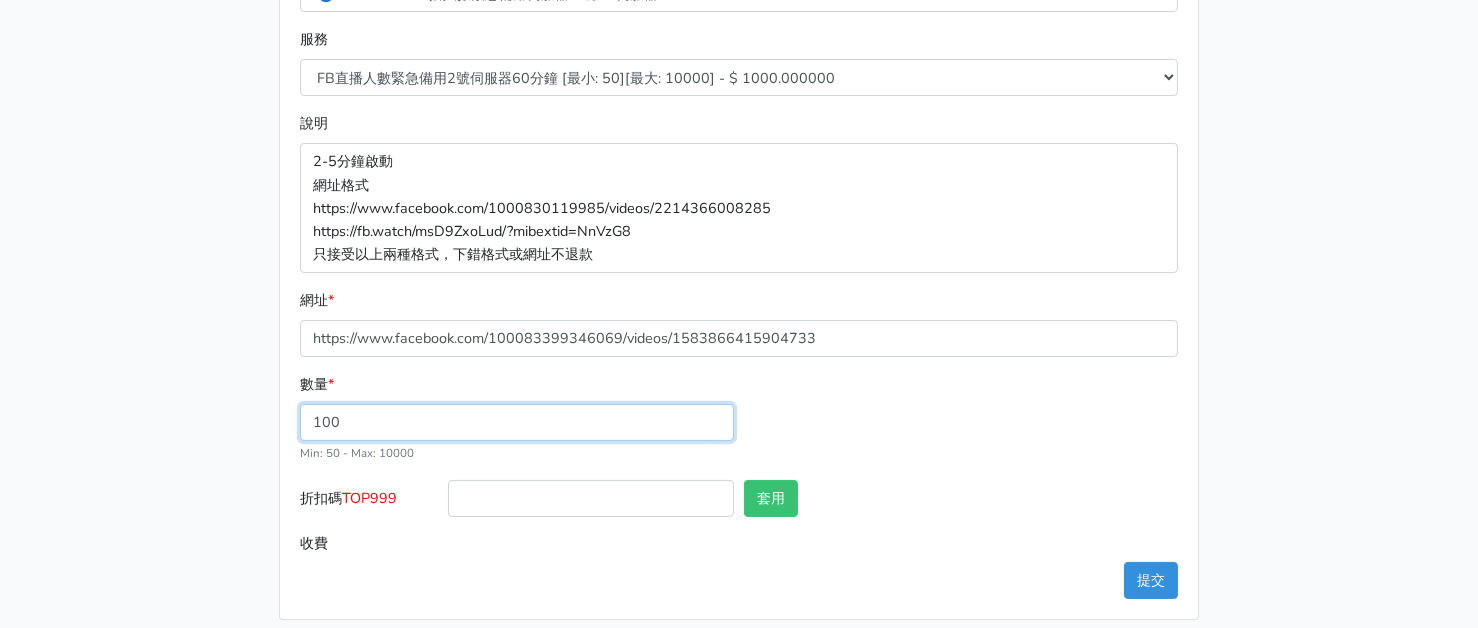 type on "100" 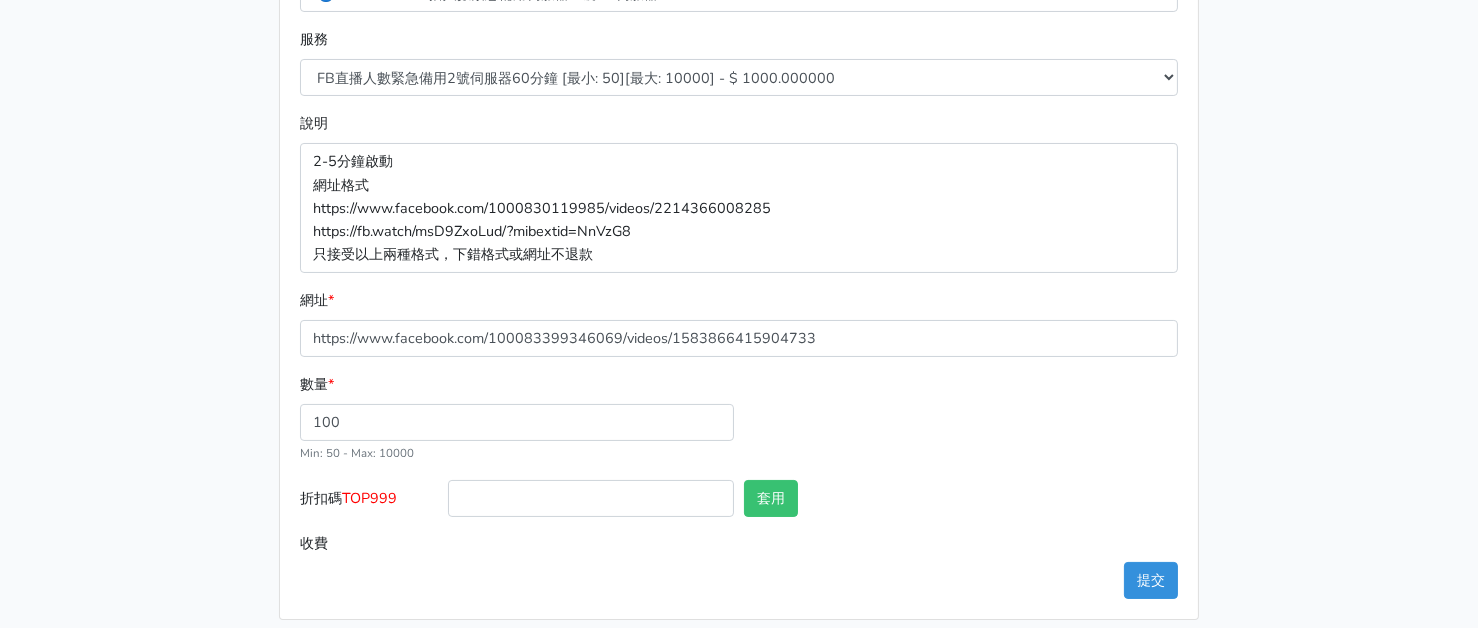type on "100.000" 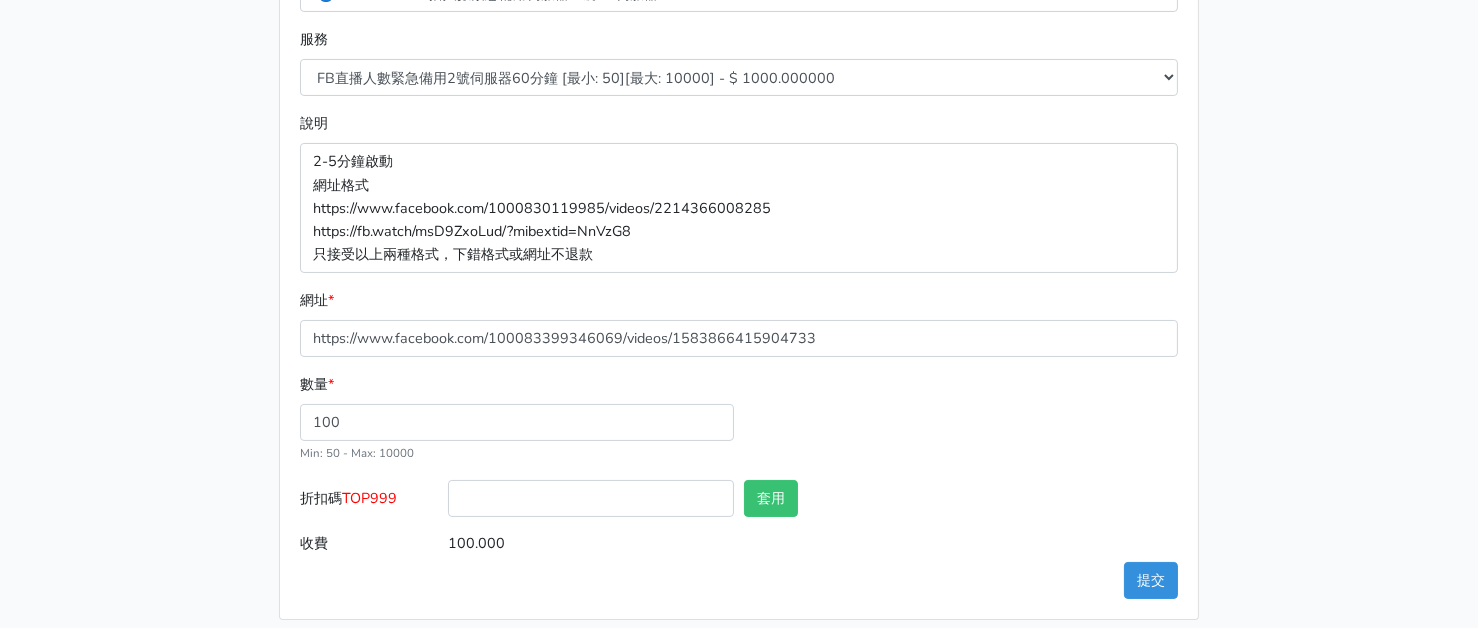 click on "TOP999" at bounding box center (369, 498) 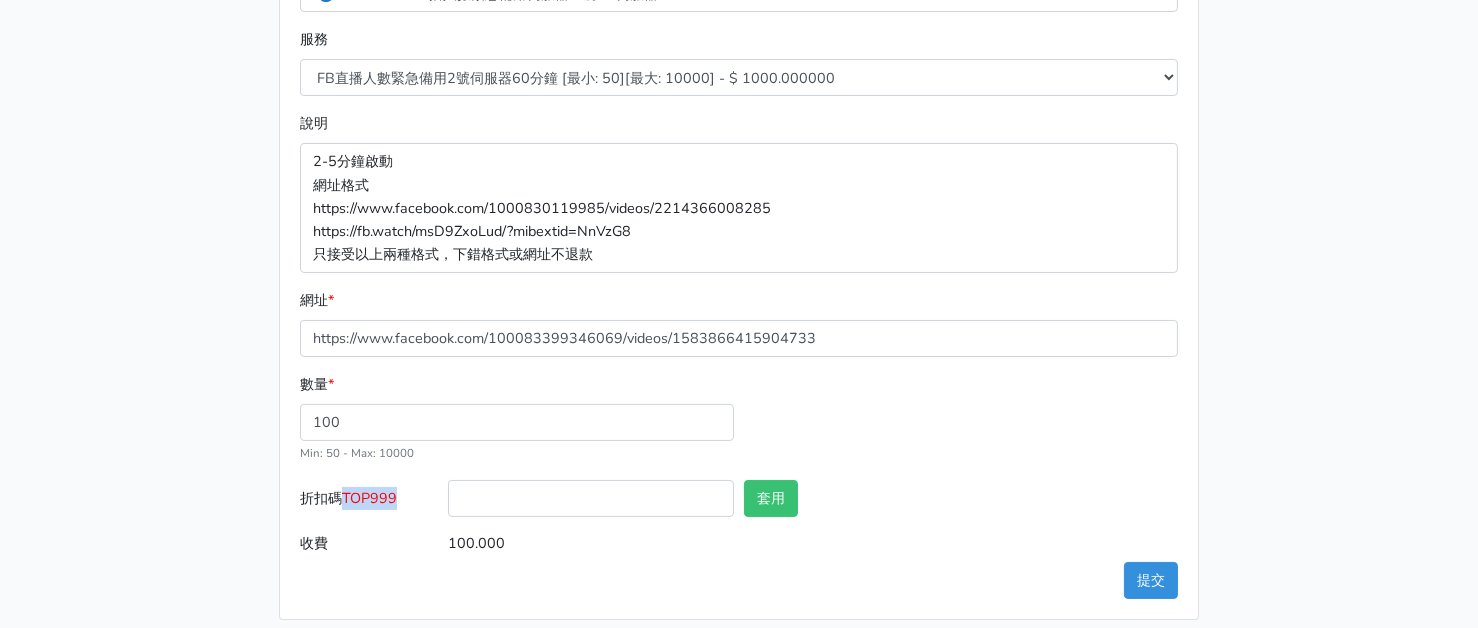 click on "TOP999" at bounding box center [369, 498] 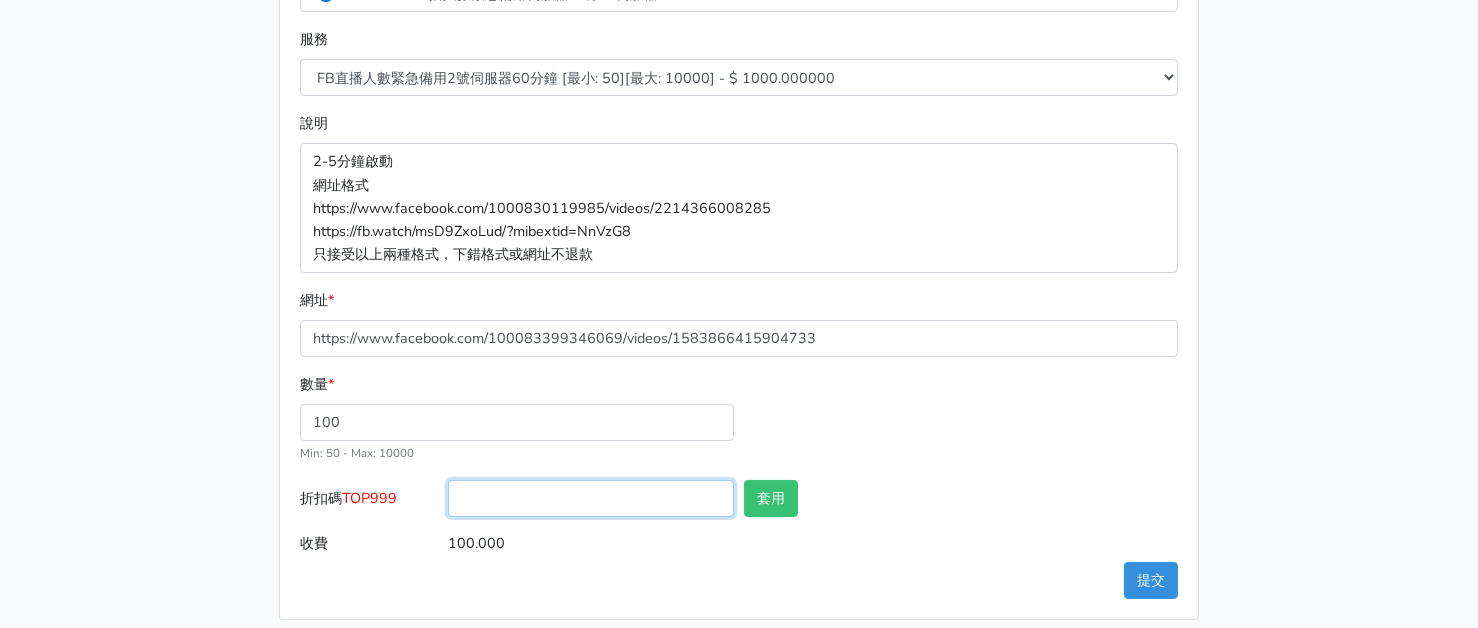click on "折扣碼  TOP999" at bounding box center (591, 498) 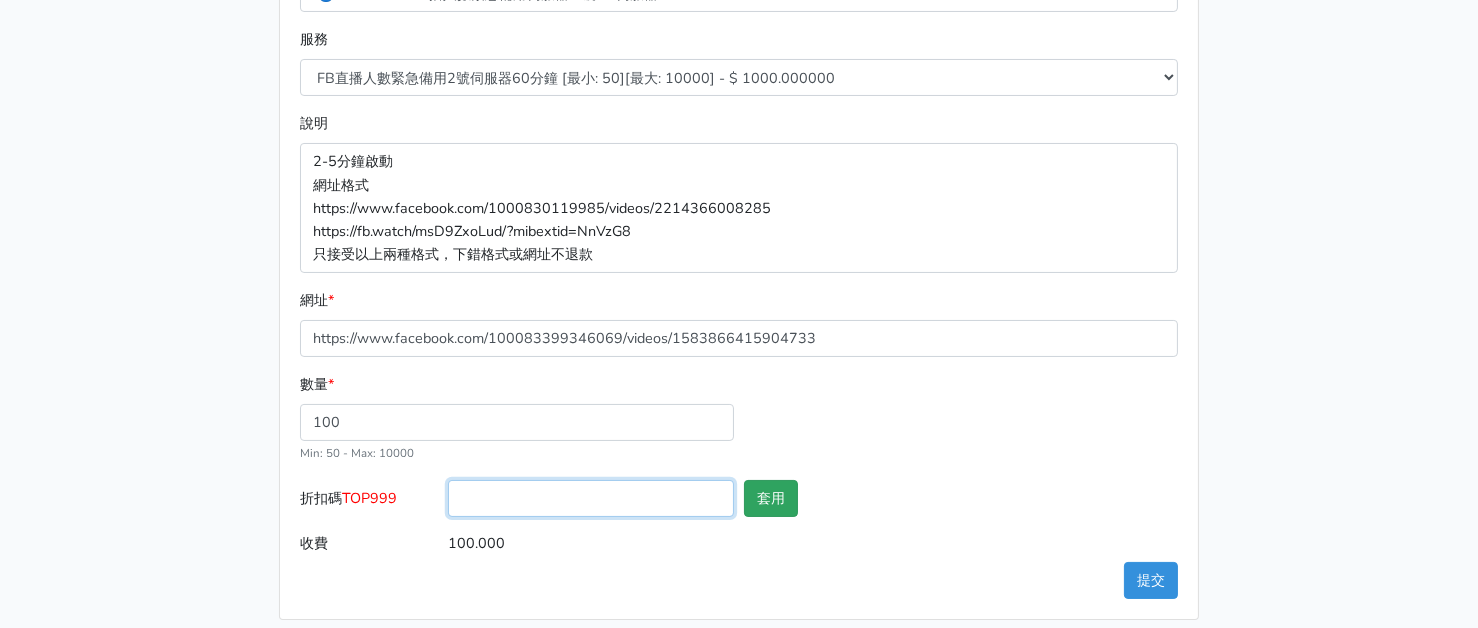 paste on "TOP999" 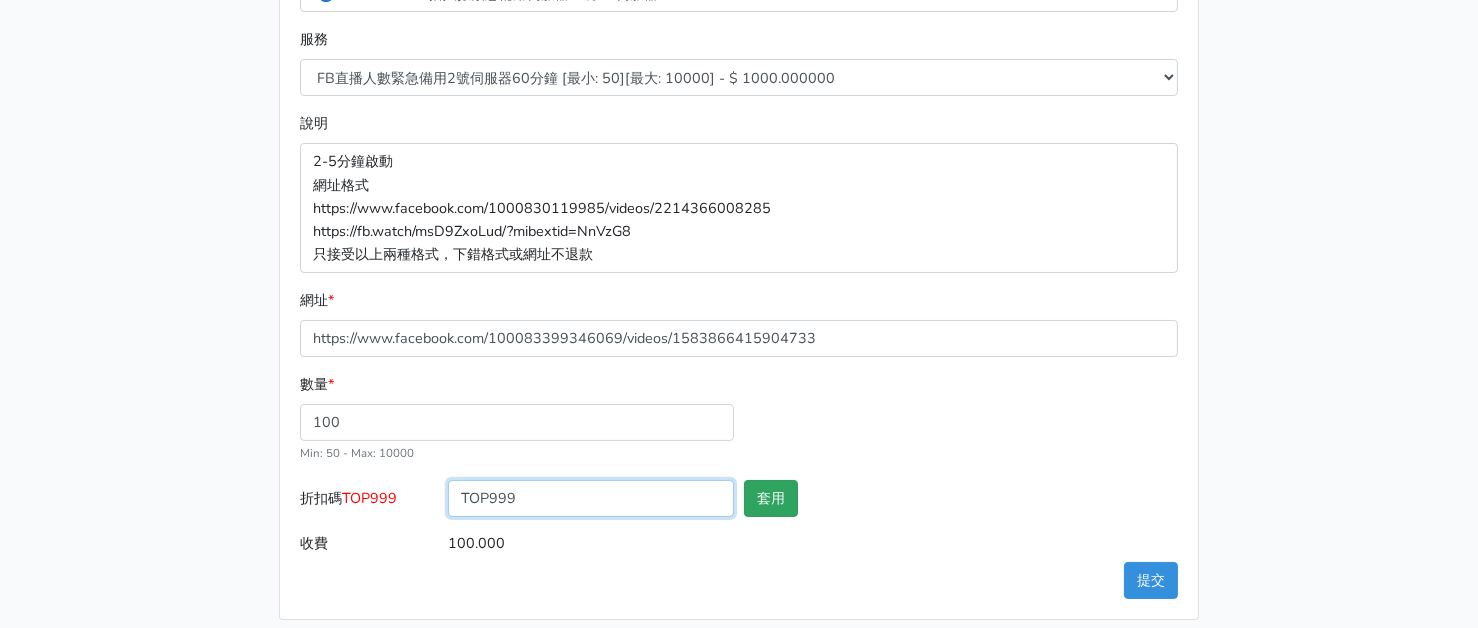 type on "TOP999" 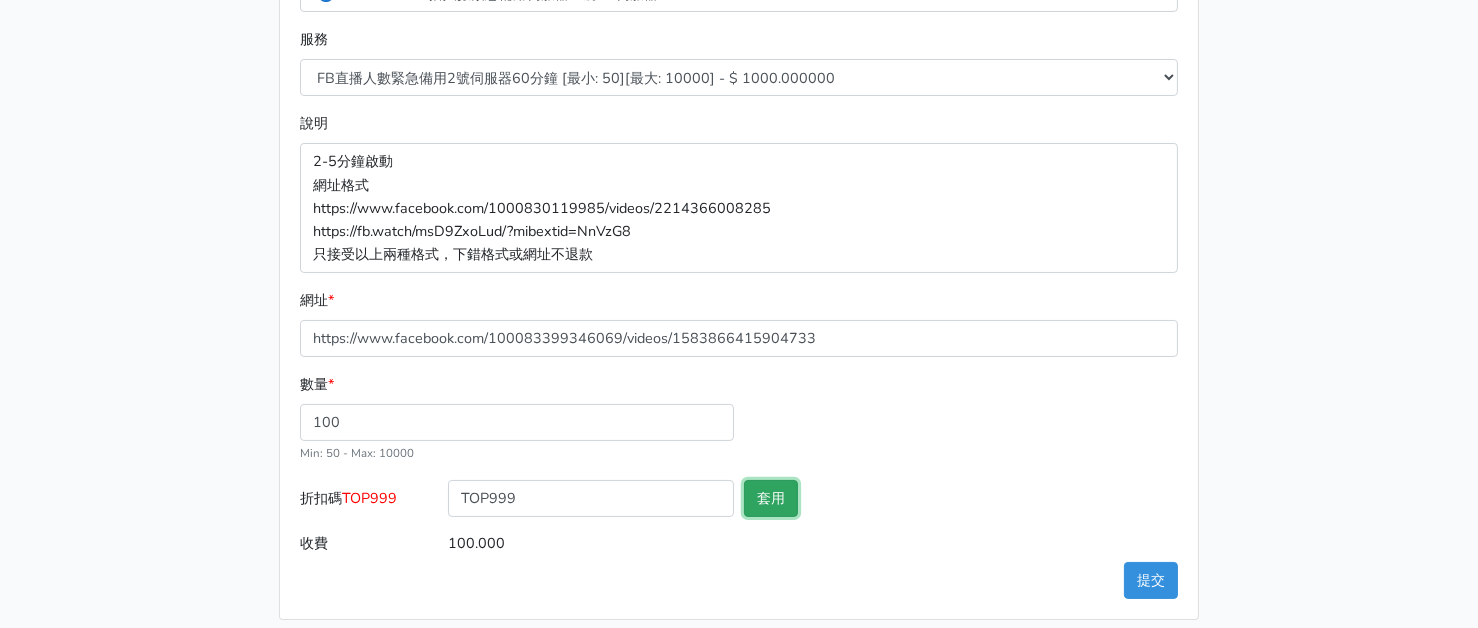 click on "套用" at bounding box center [771, 498] 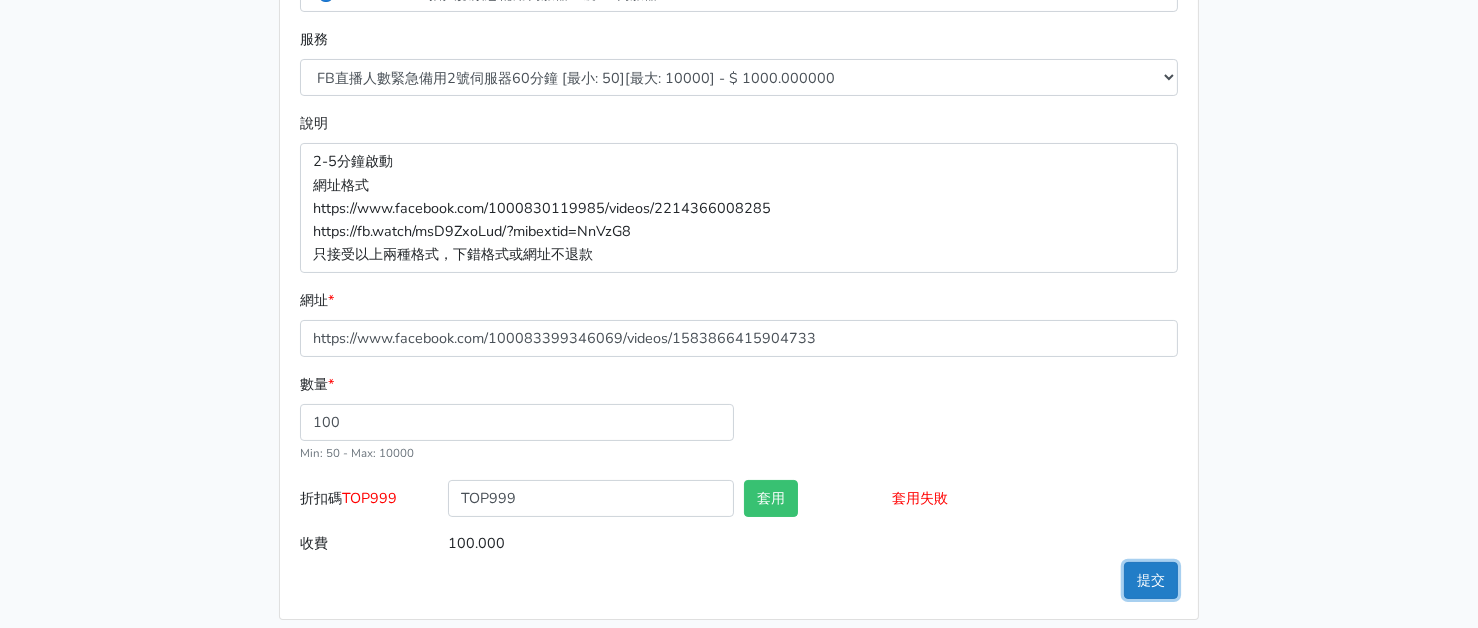 click on "提交" at bounding box center [1151, 580] 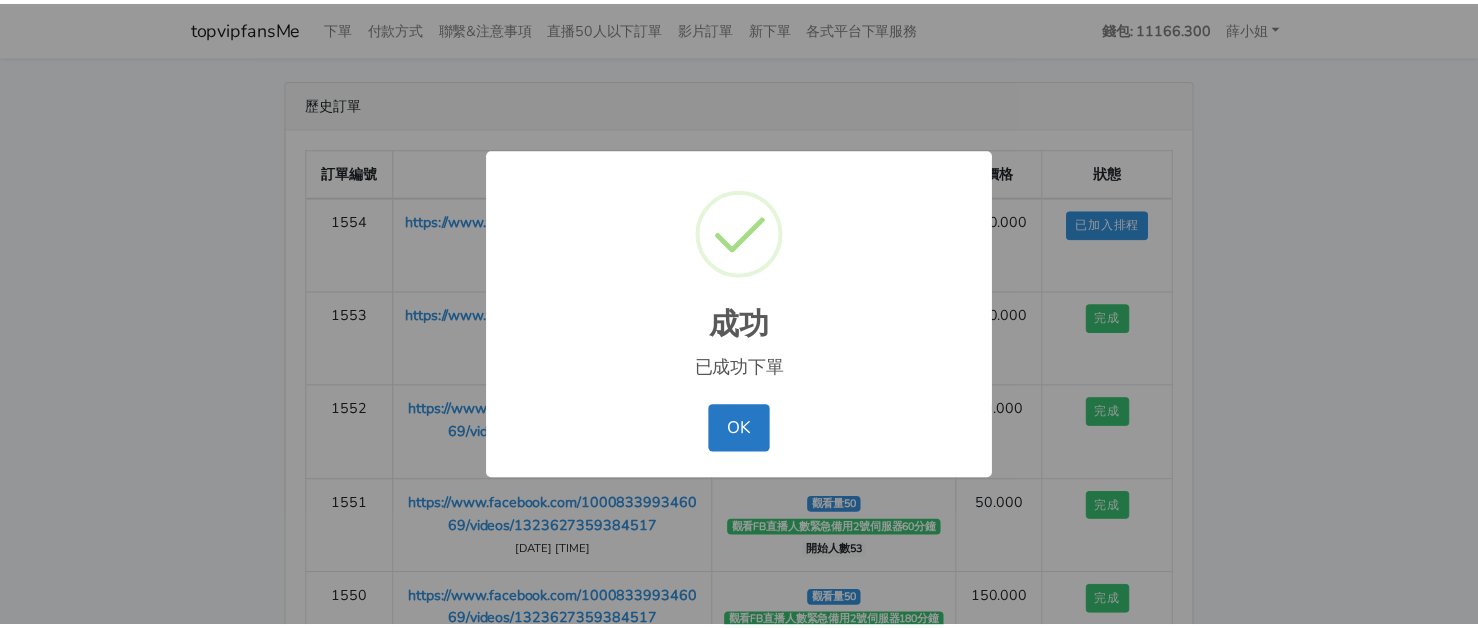 scroll, scrollTop: 0, scrollLeft: 0, axis: both 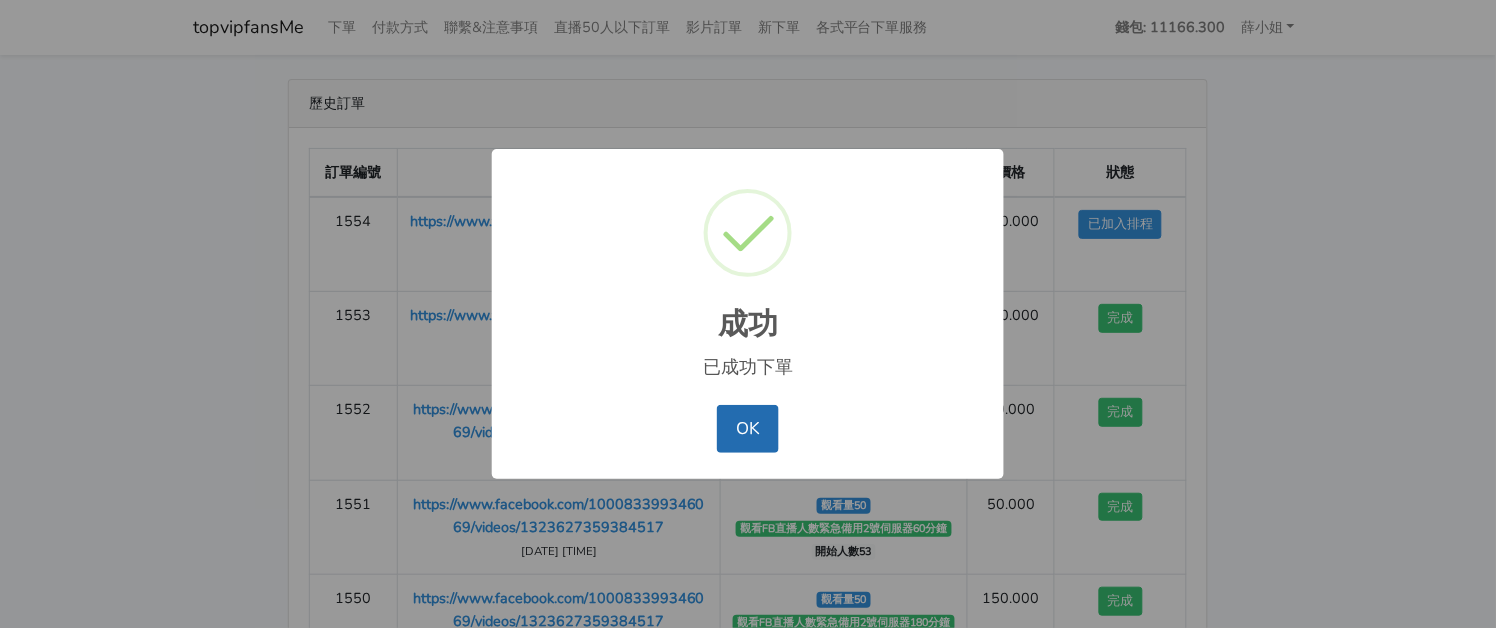 click on "OK" at bounding box center [747, 429] 